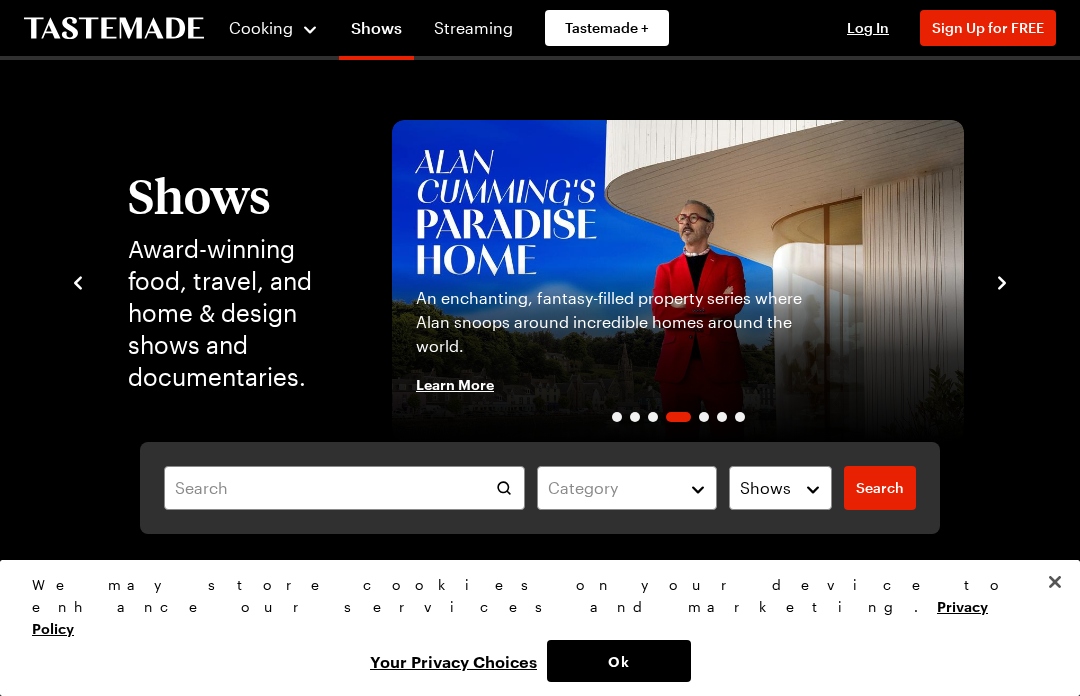 scroll, scrollTop: 1855, scrollLeft: 0, axis: vertical 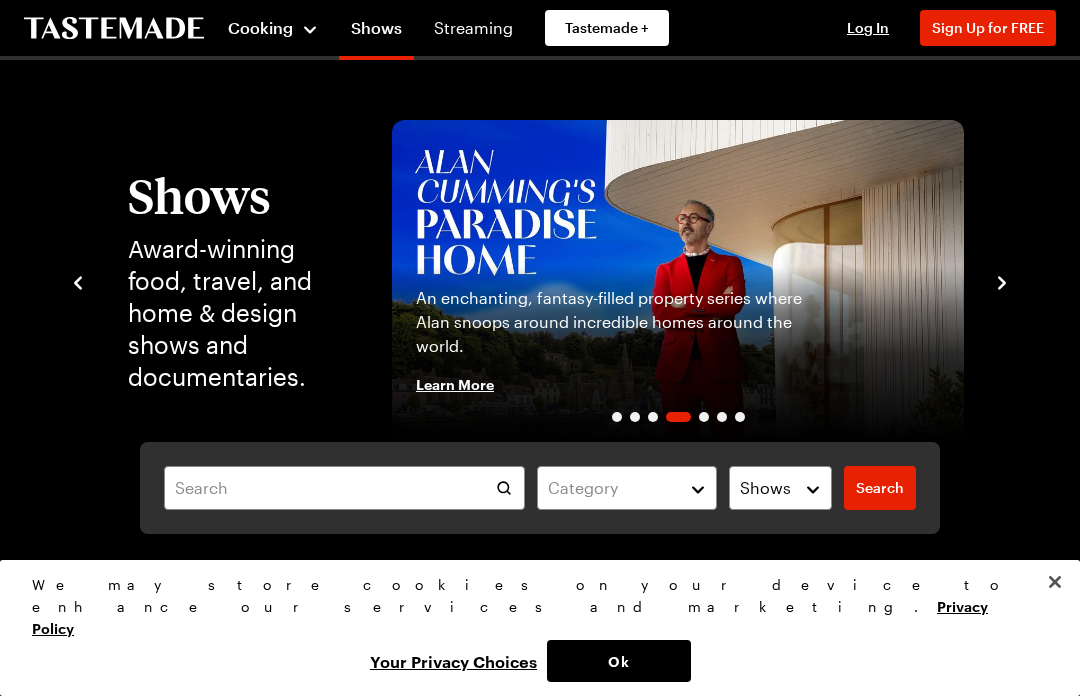 click on "Cooking" at bounding box center (260, 27) 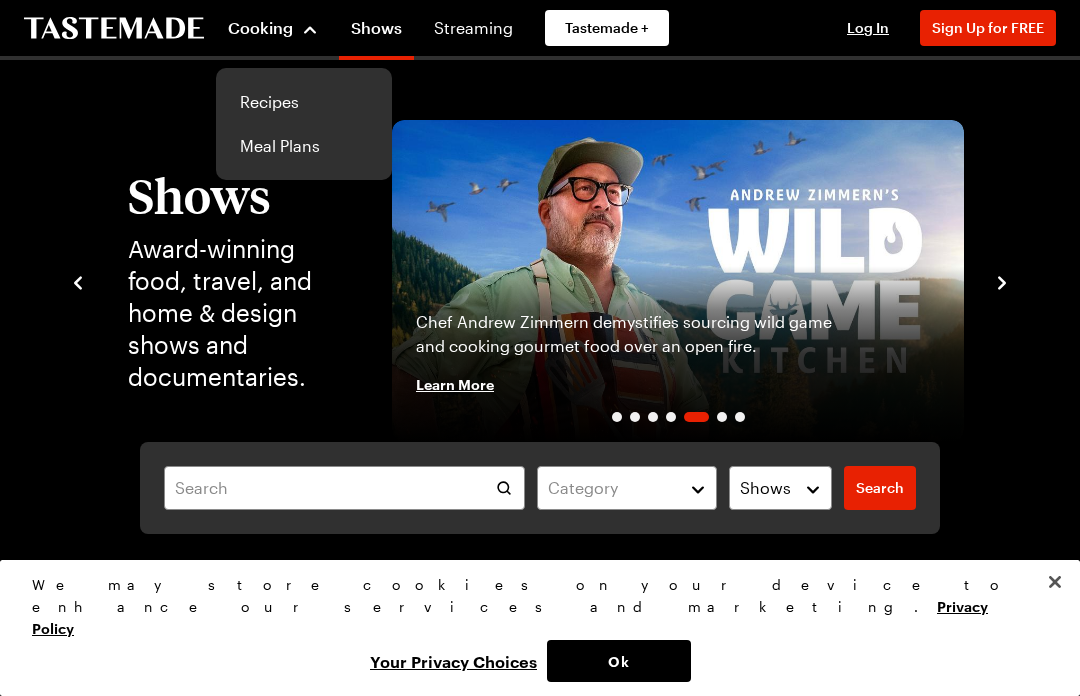 click on "Recipes" at bounding box center [304, 102] 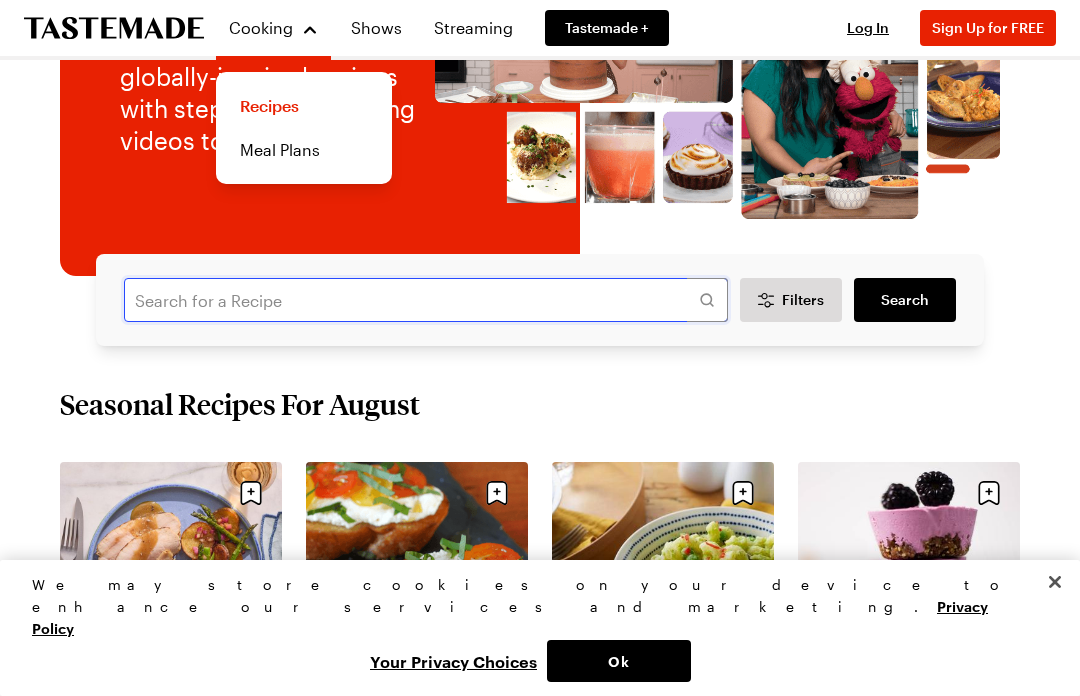click at bounding box center [426, 300] 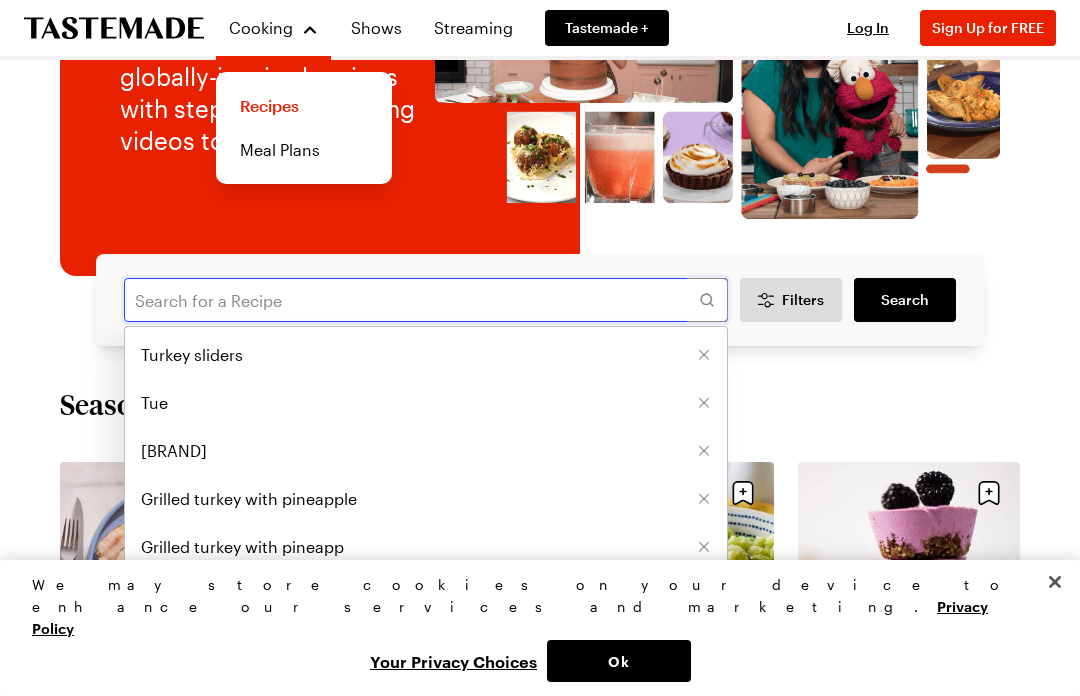 scroll, scrollTop: 235, scrollLeft: 0, axis: vertical 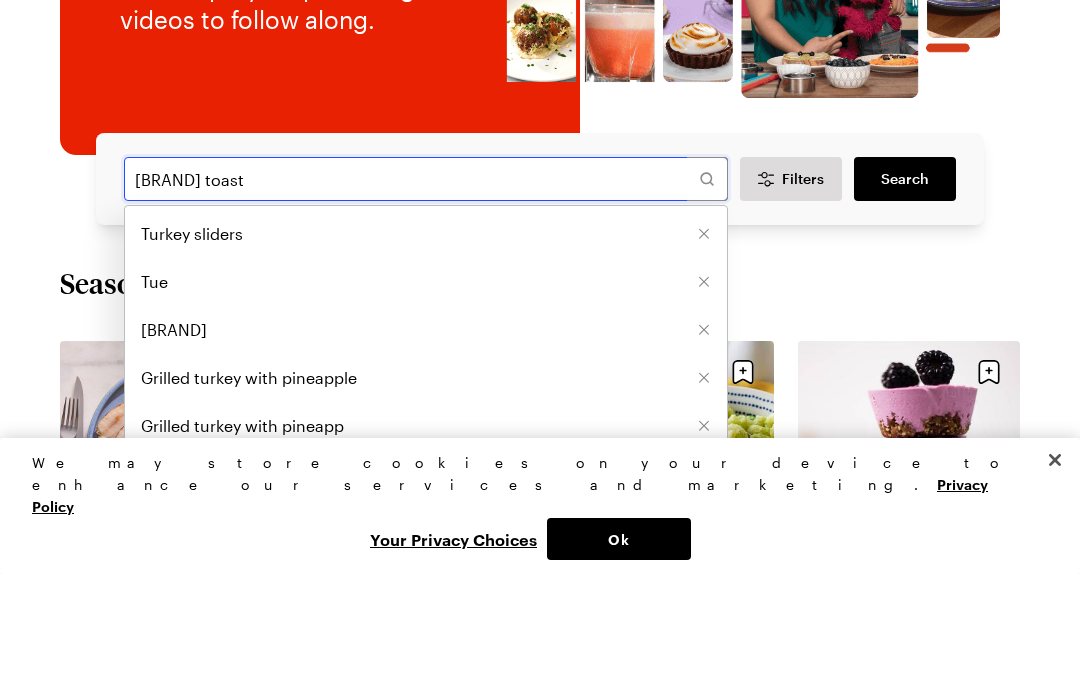 type on "[BRAND] toast" 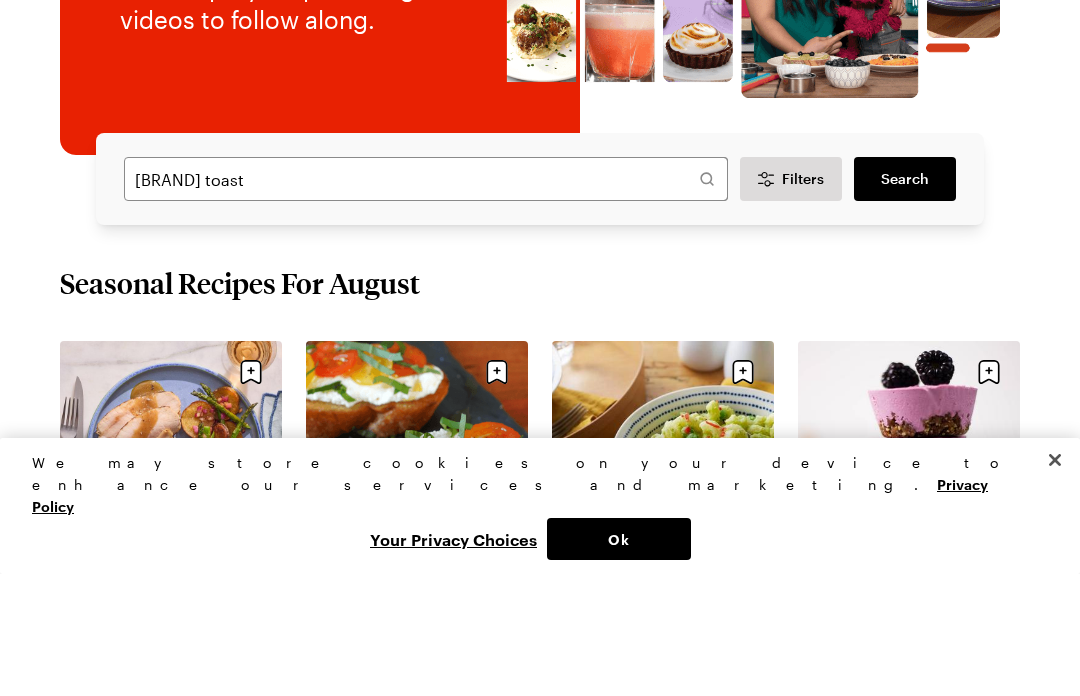 scroll, scrollTop: 358, scrollLeft: 0, axis: vertical 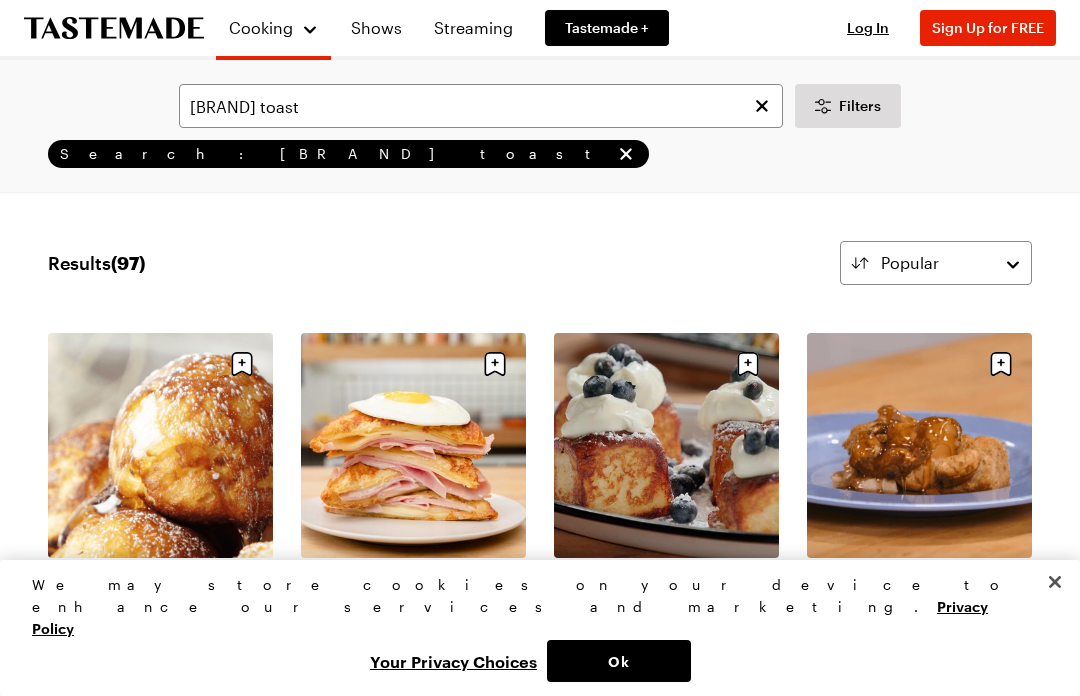 click on "Easy French Toast Balls" at bounding box center [160, 576] 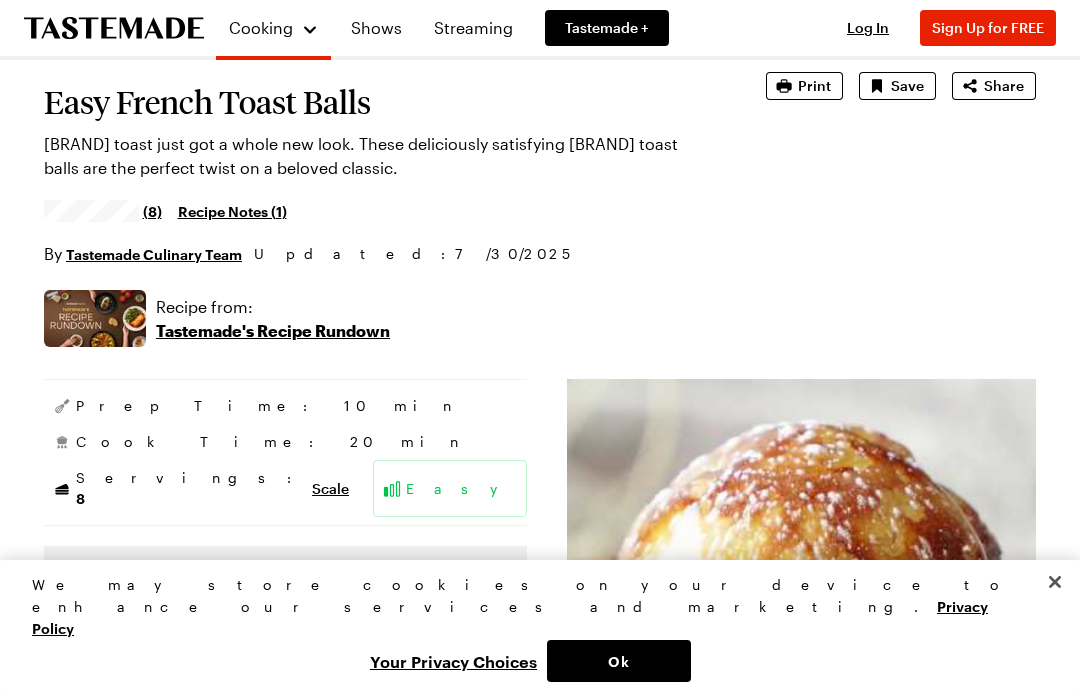 scroll, scrollTop: 0, scrollLeft: 0, axis: both 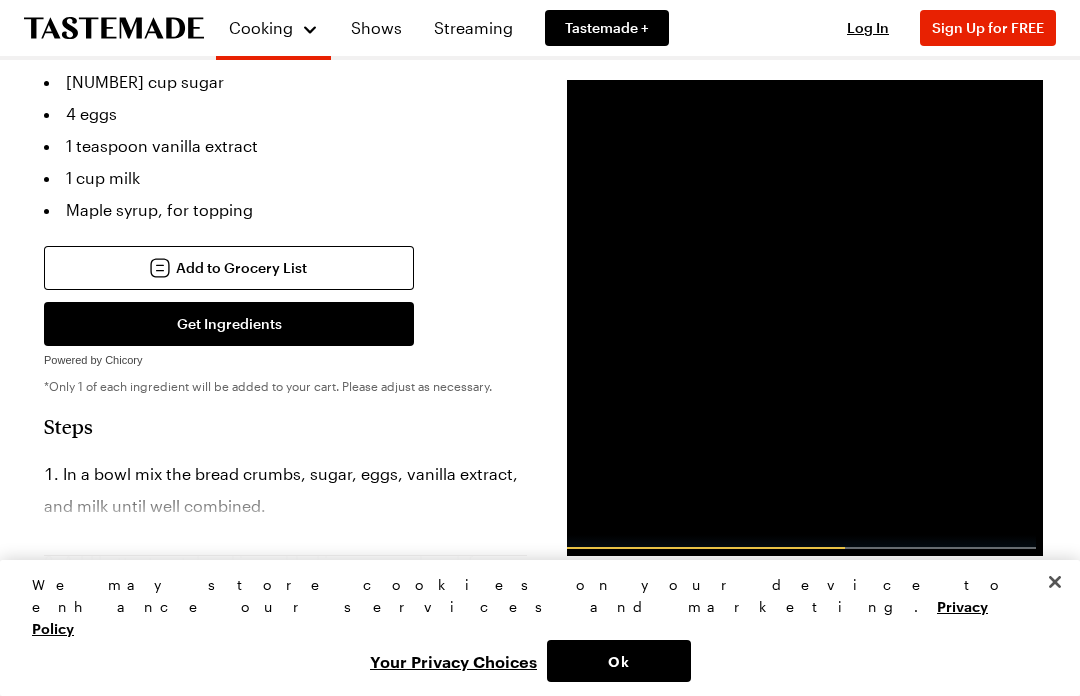 click on "Keep reading" at bounding box center [285, 596] 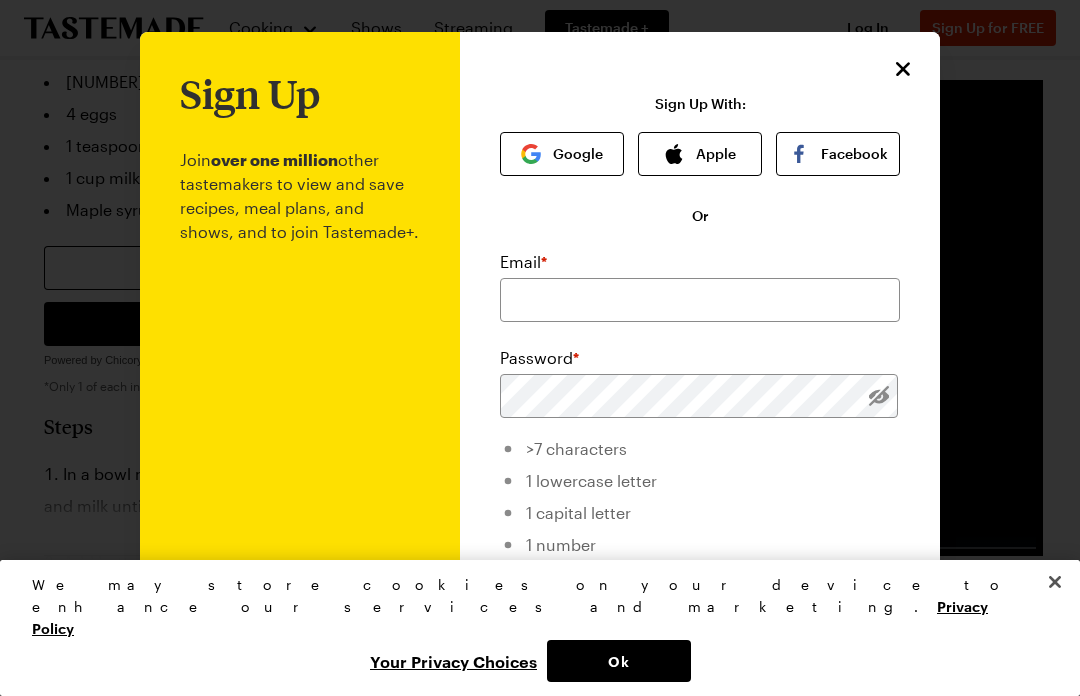click on "Google" at bounding box center [562, 154] 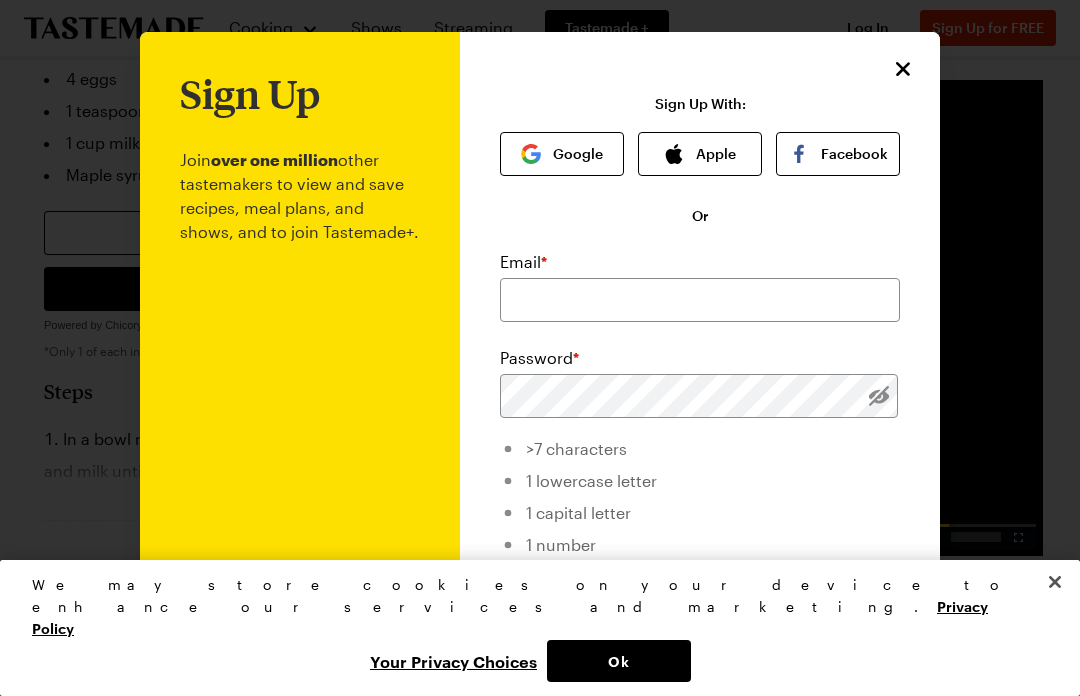 scroll, scrollTop: 740, scrollLeft: 0, axis: vertical 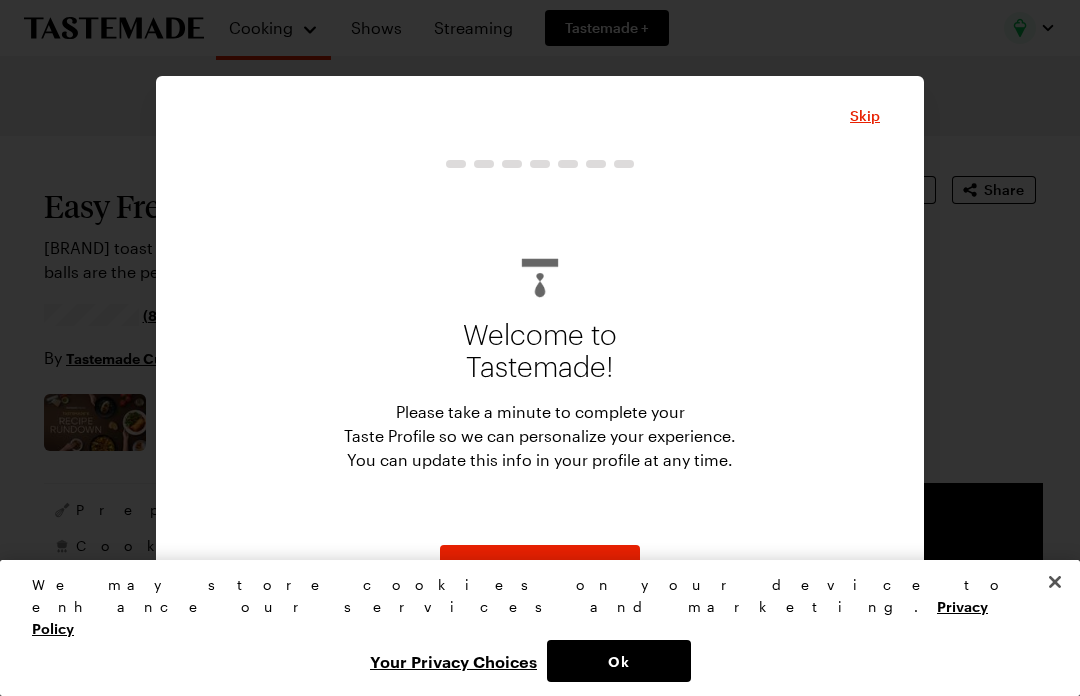 click on "Start" at bounding box center (540, 567) 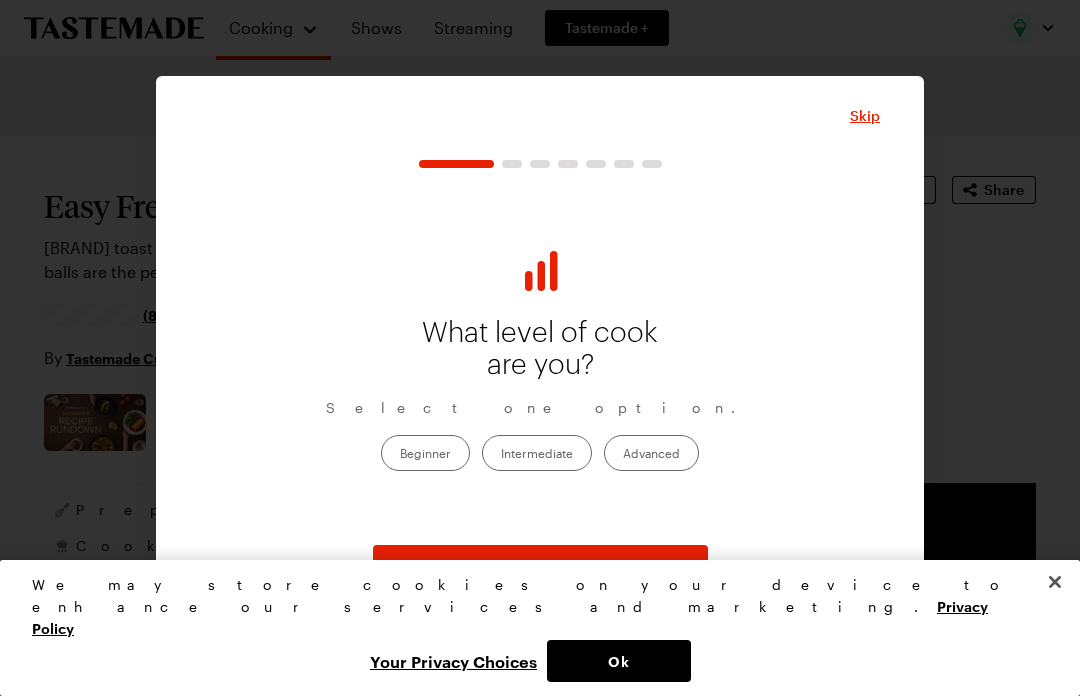 click on "Skip" at bounding box center (865, 116) 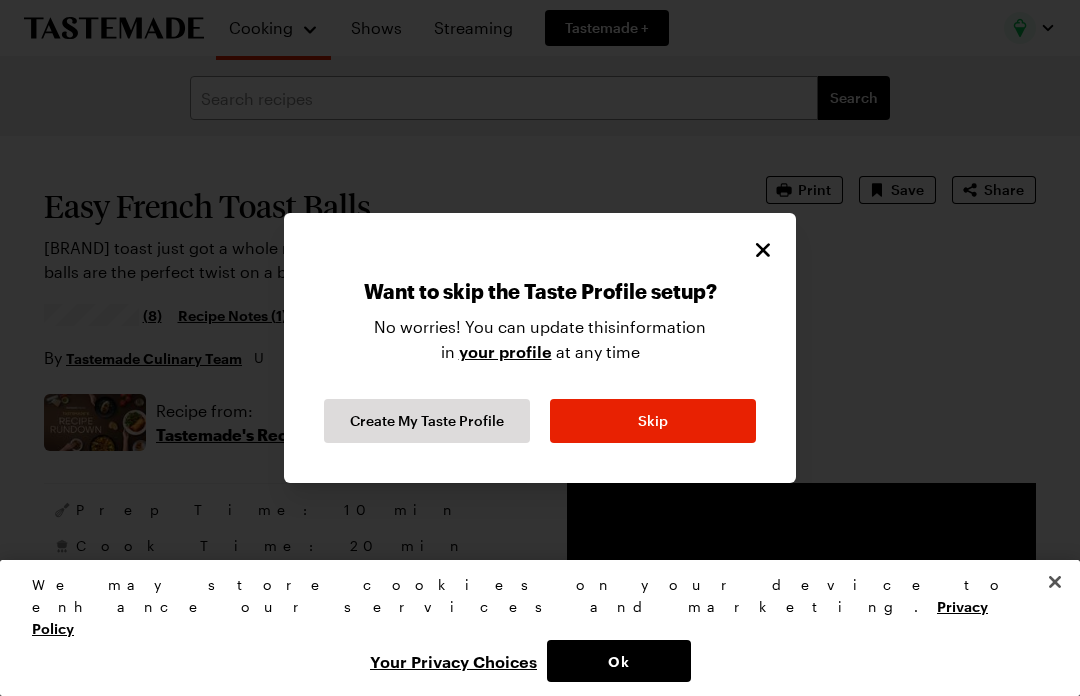 click on "Skip" at bounding box center (653, 421) 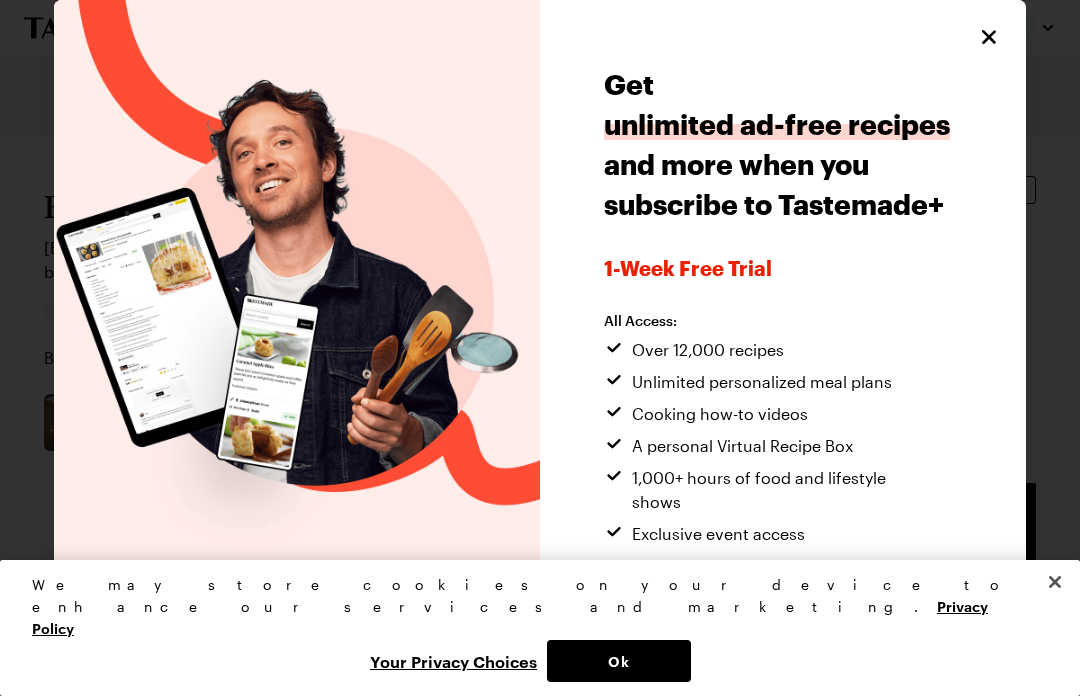 click 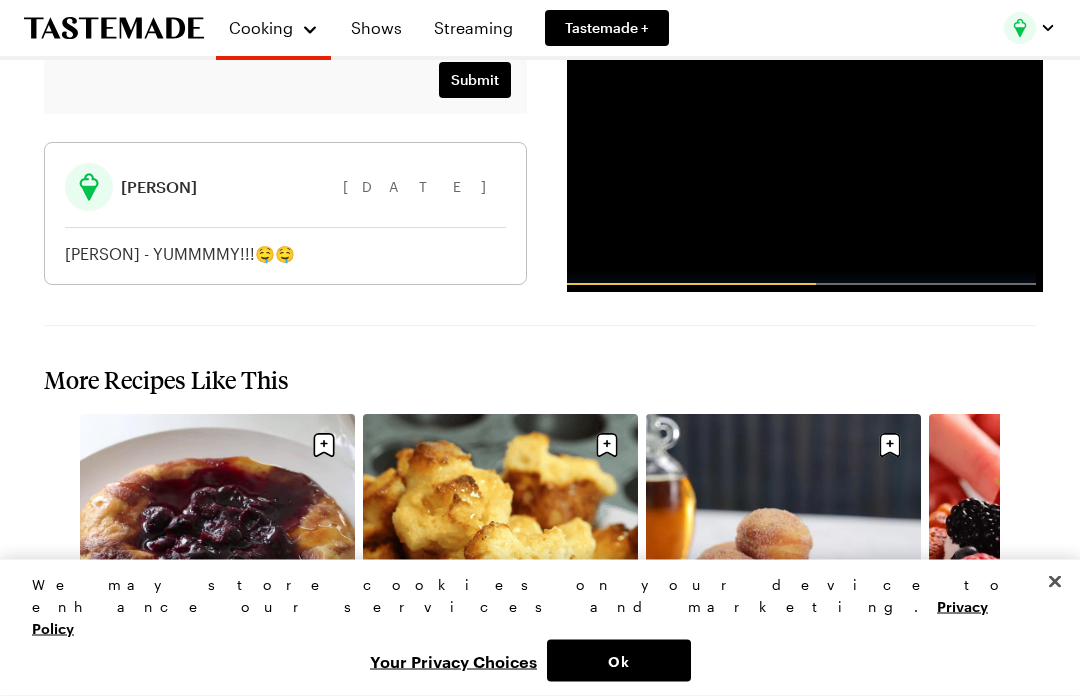 scroll, scrollTop: 2237, scrollLeft: 0, axis: vertical 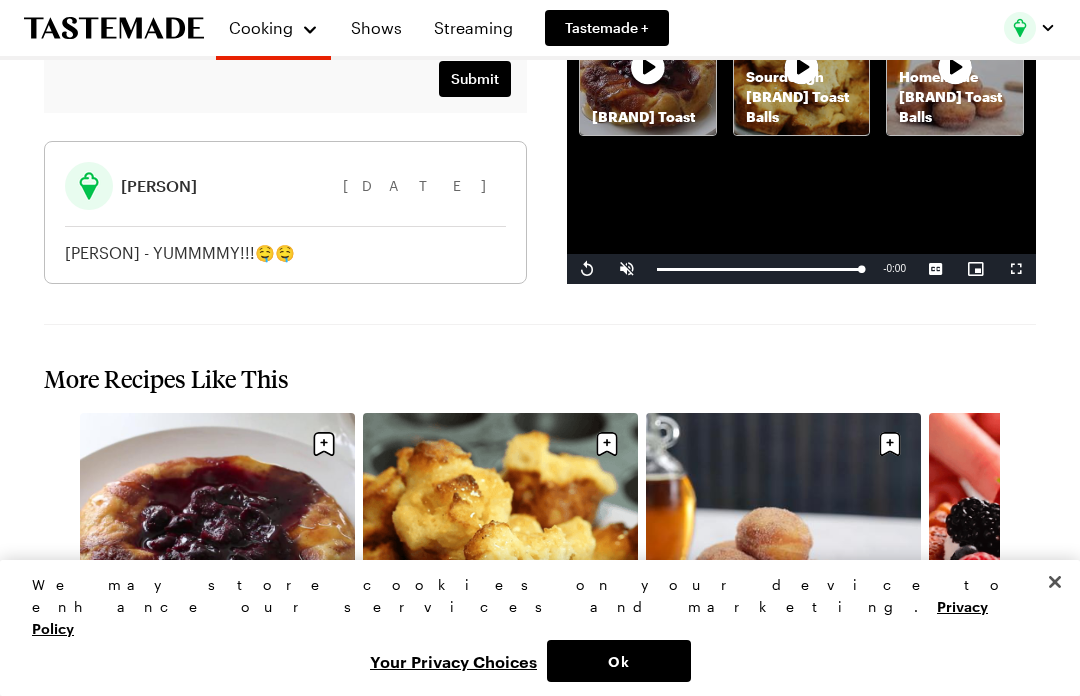 click on "[BRAND] Toast" at bounding box center [217, 706] 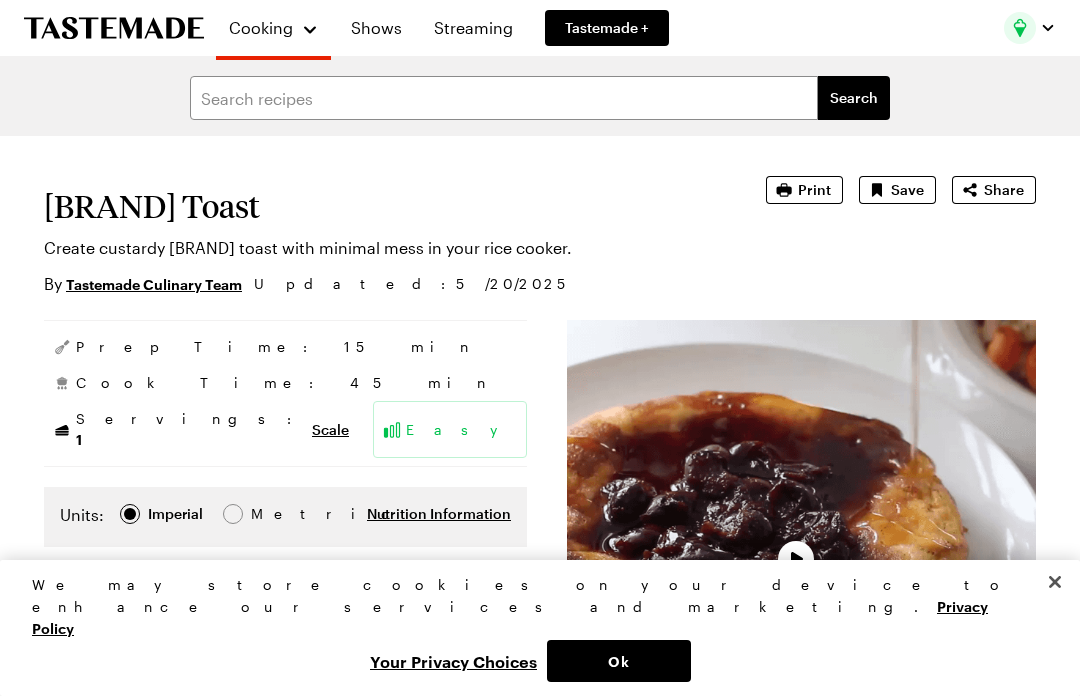 scroll, scrollTop: 0, scrollLeft: 0, axis: both 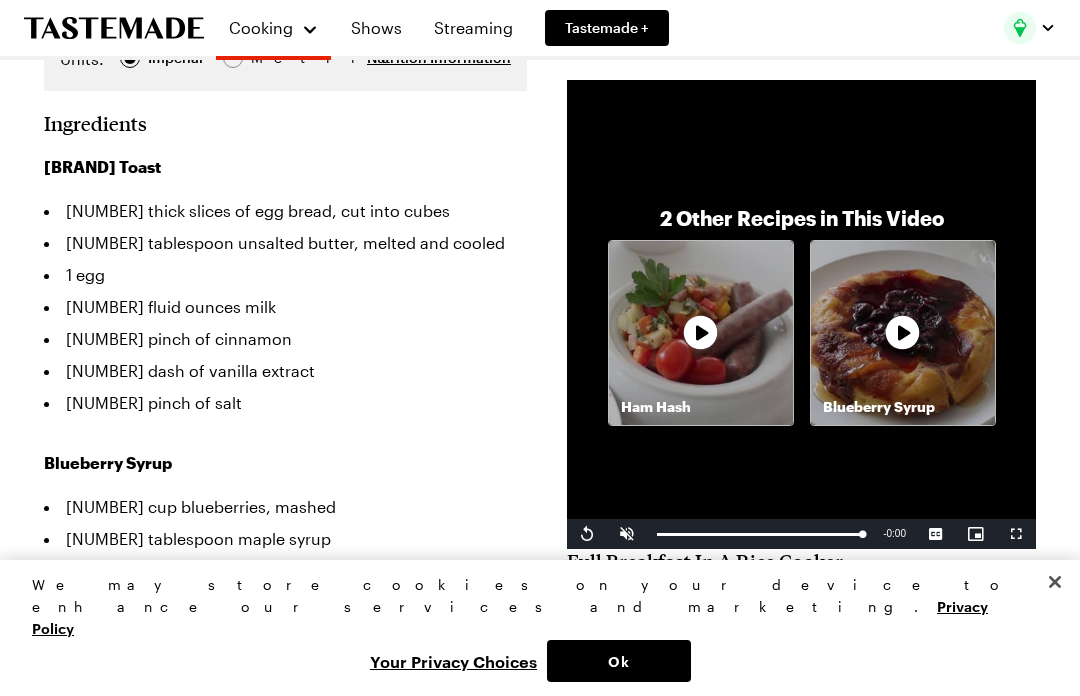 click on "Blueberry Syrup" at bounding box center (903, 333) 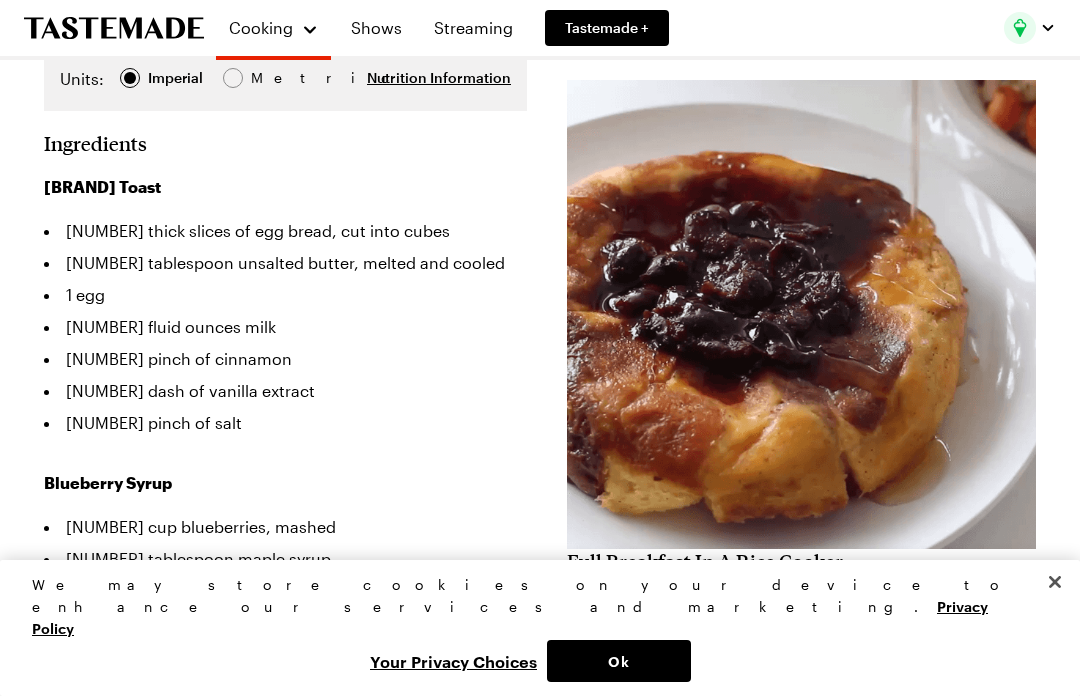 scroll, scrollTop: 0, scrollLeft: 0, axis: both 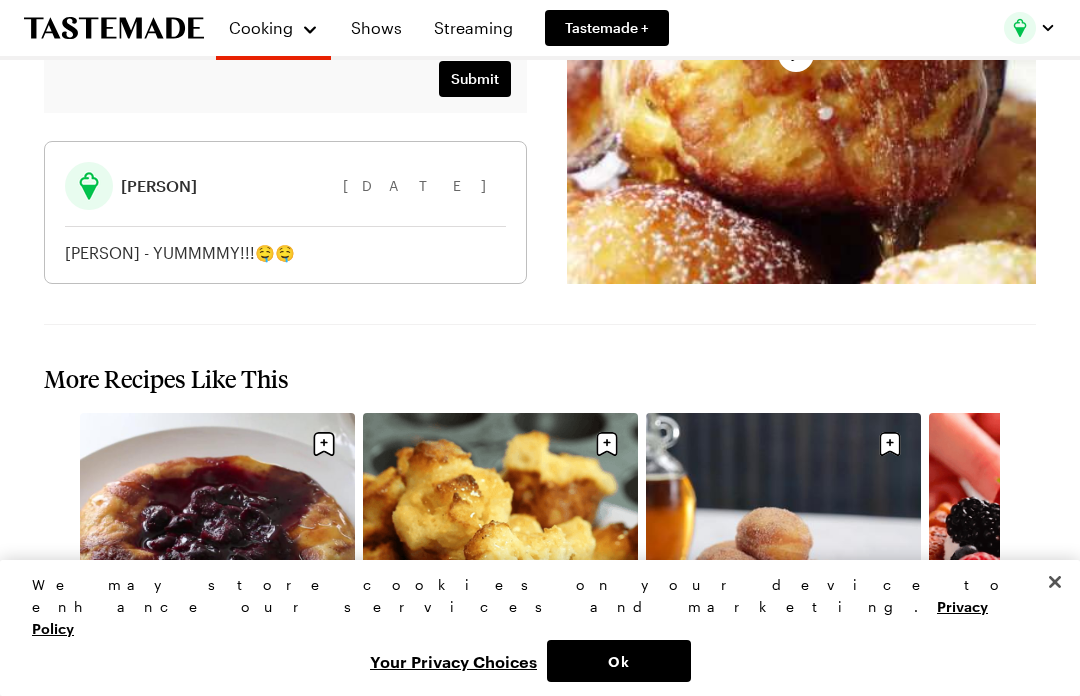 click on "Homemade [BRAND] Toast Balls" at bounding box center (783, 706) 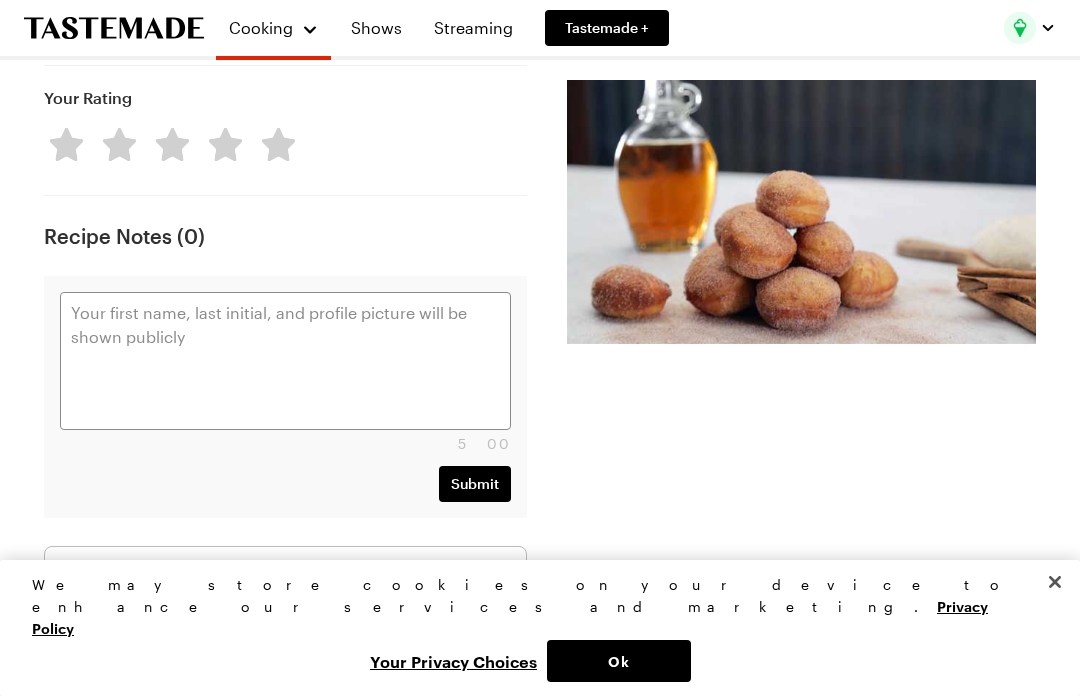 scroll, scrollTop: 0, scrollLeft: 0, axis: both 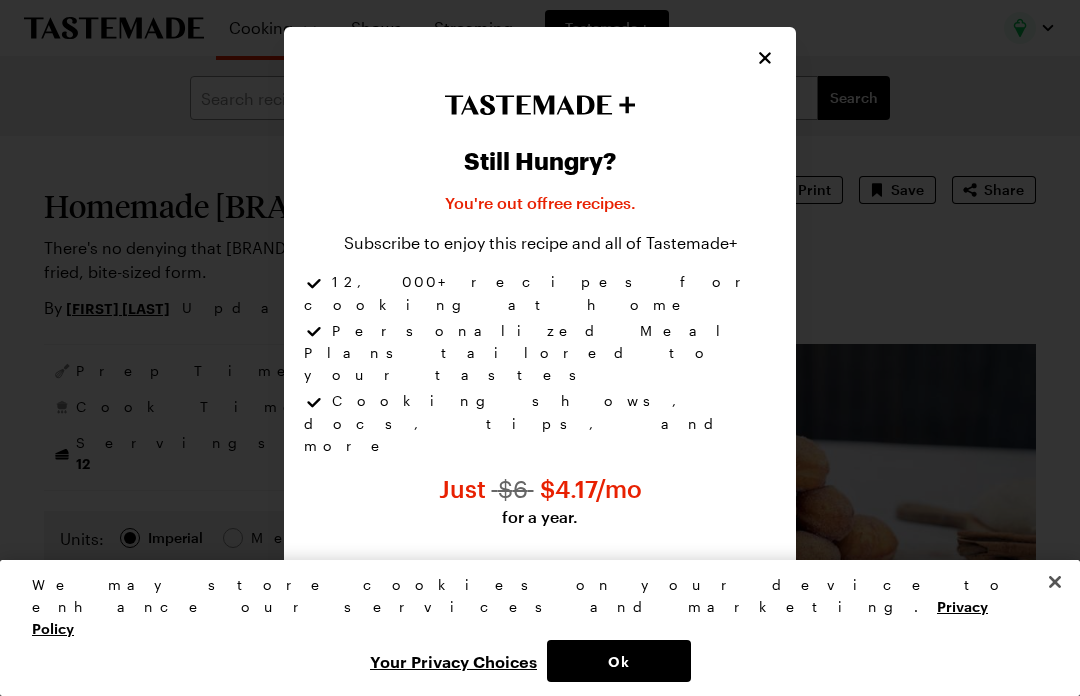 type on "x" 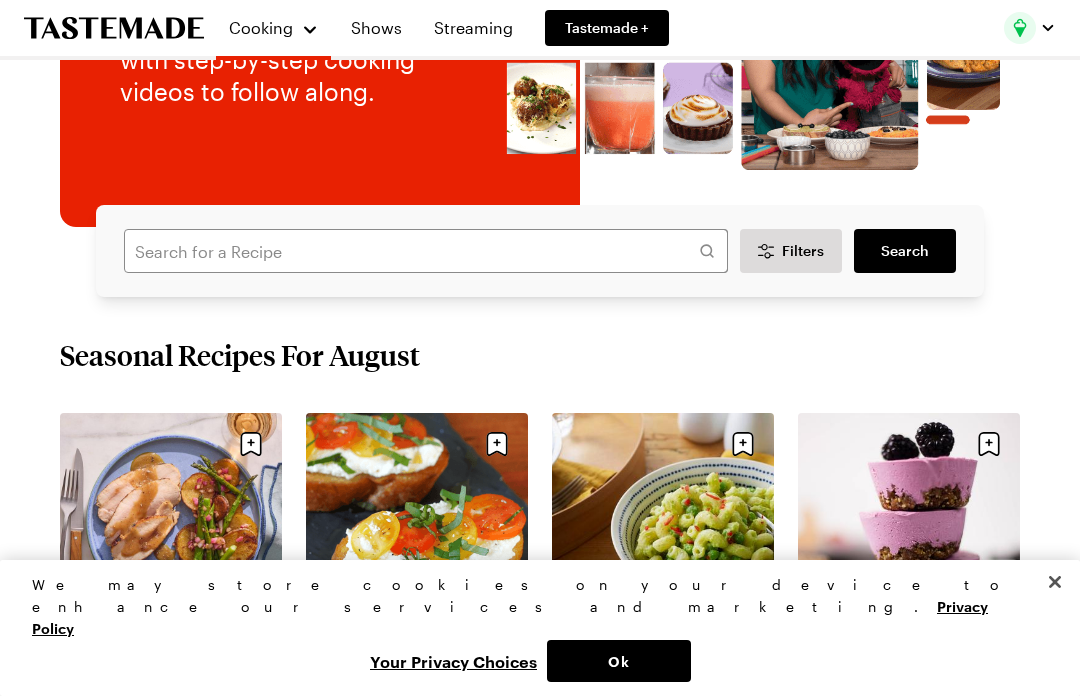 scroll, scrollTop: 285, scrollLeft: 0, axis: vertical 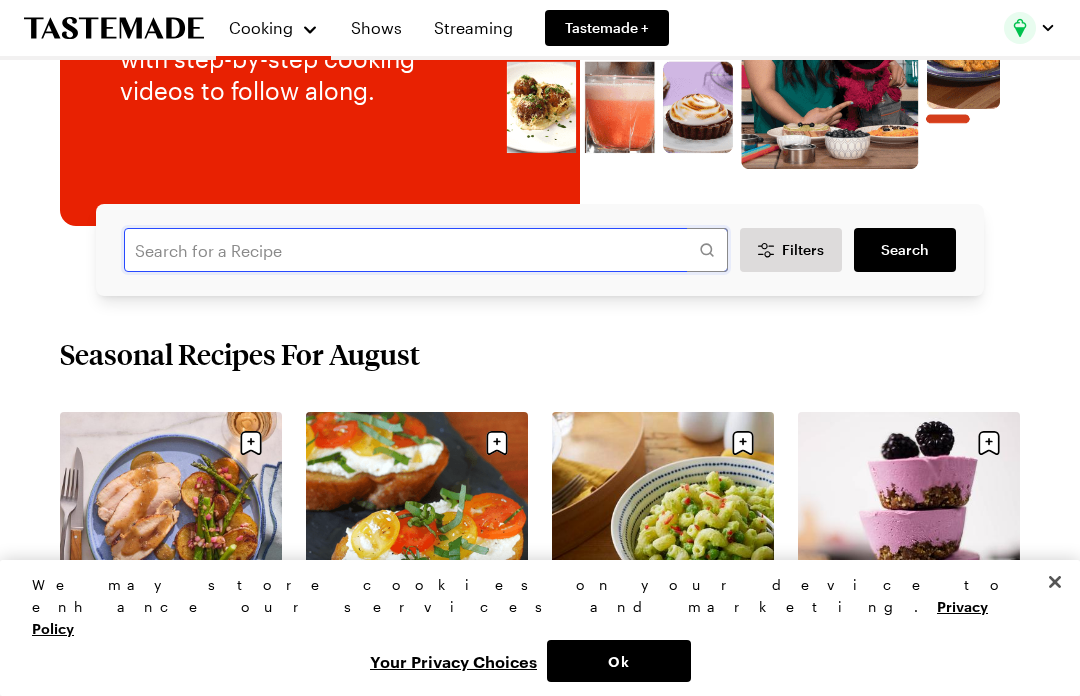 click at bounding box center (426, 250) 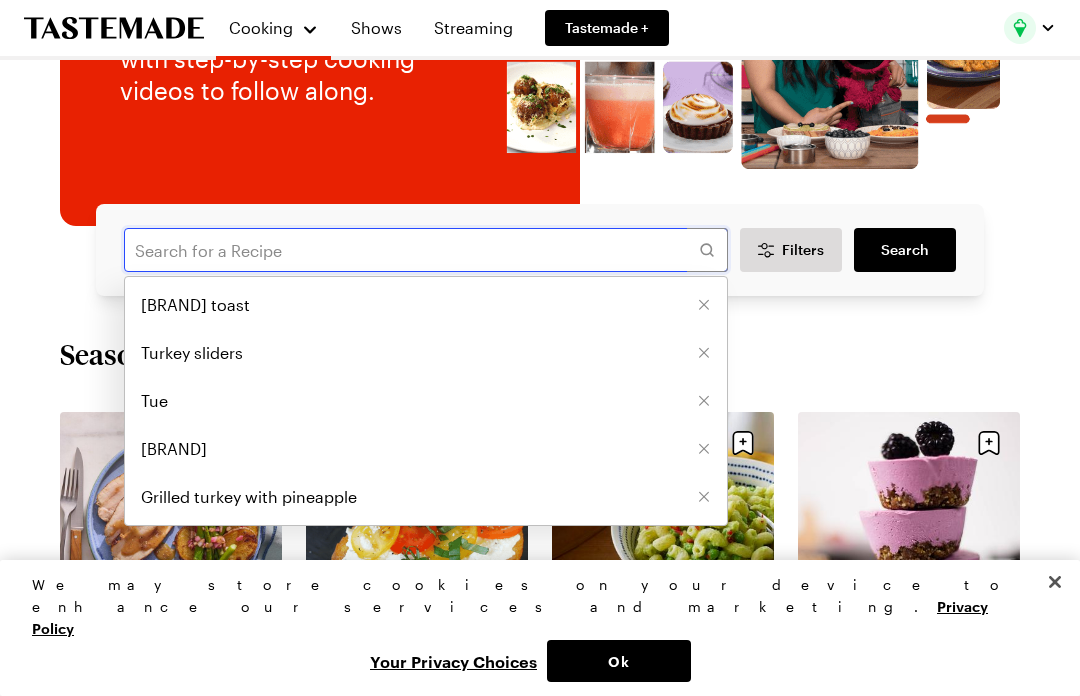 scroll, scrollTop: 285, scrollLeft: 0, axis: vertical 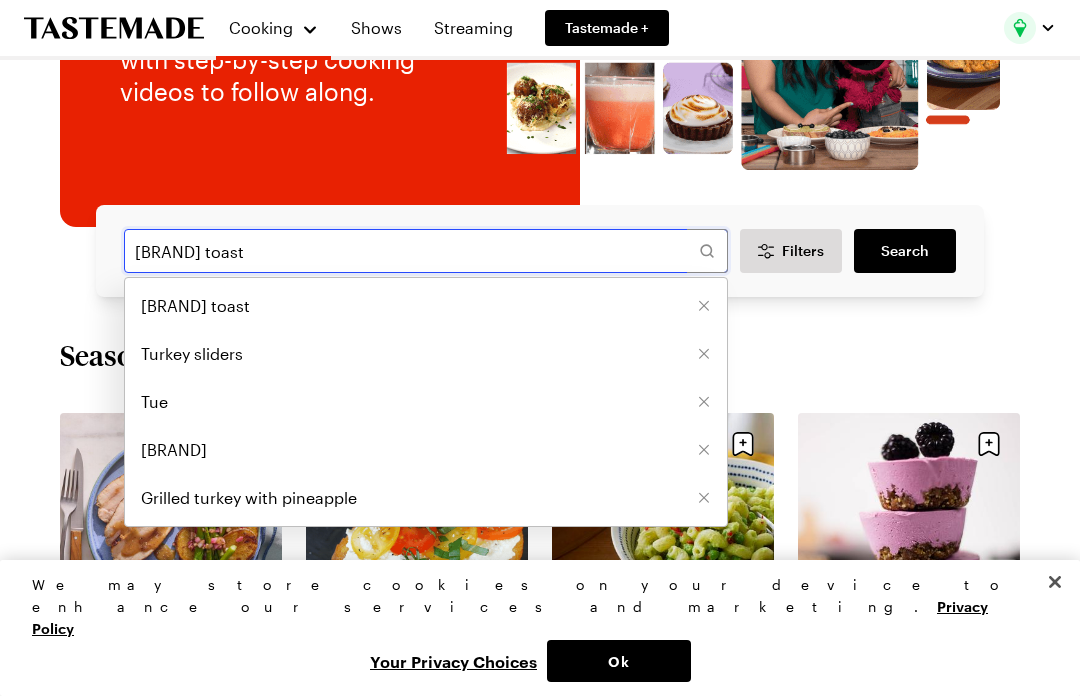 type on "[BRAND] toast" 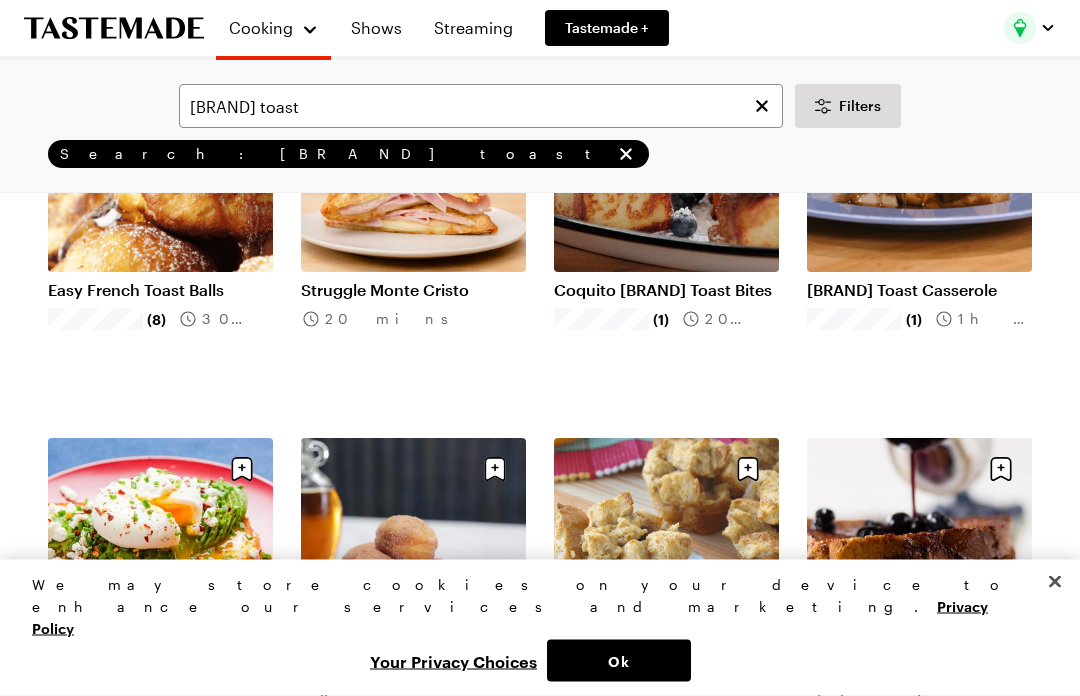 scroll, scrollTop: 0, scrollLeft: 0, axis: both 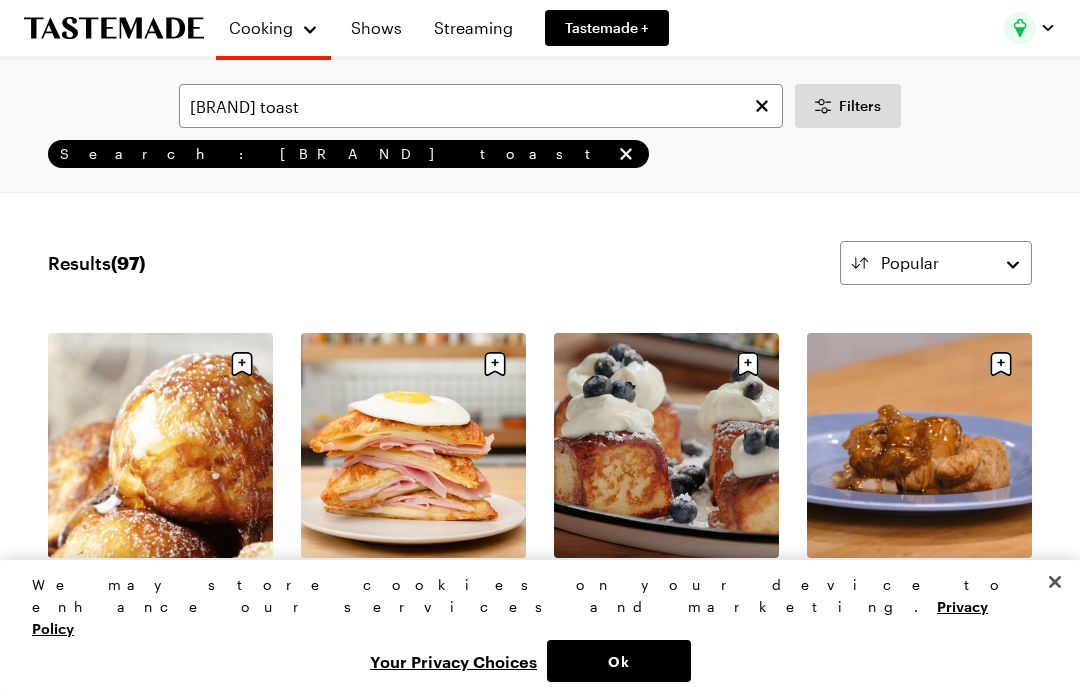 click on "[BRAND] Toast Casserole" at bounding box center (919, 576) 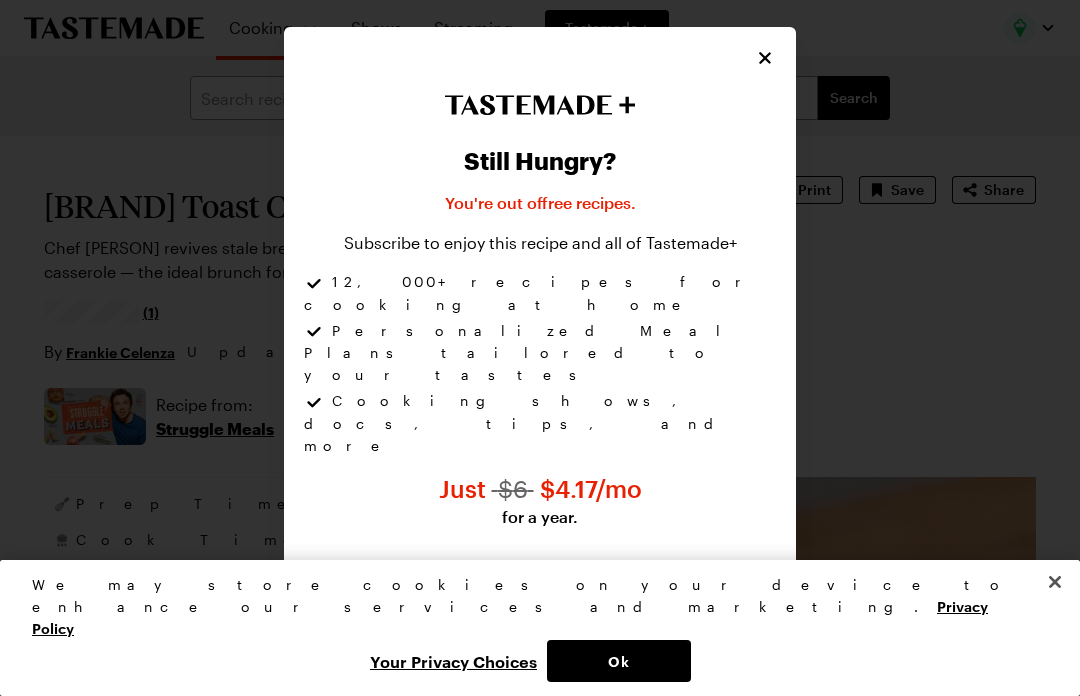 type on "x" 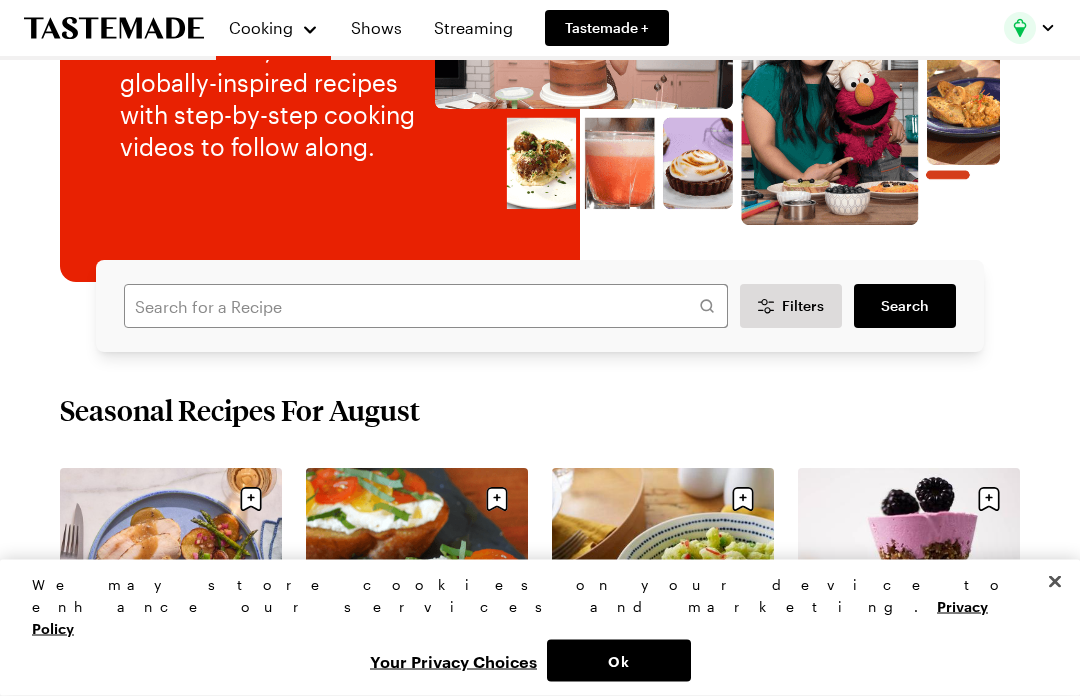 scroll, scrollTop: 231, scrollLeft: 0, axis: vertical 